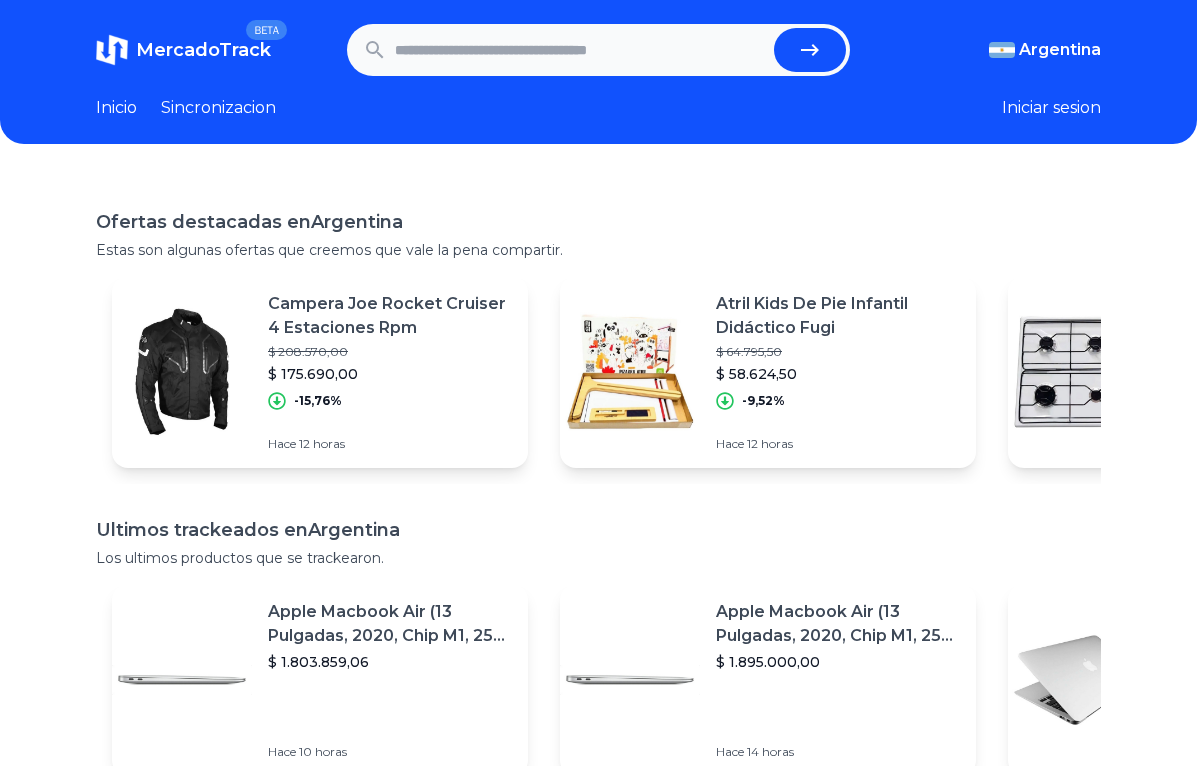 scroll, scrollTop: 0, scrollLeft: 0, axis: both 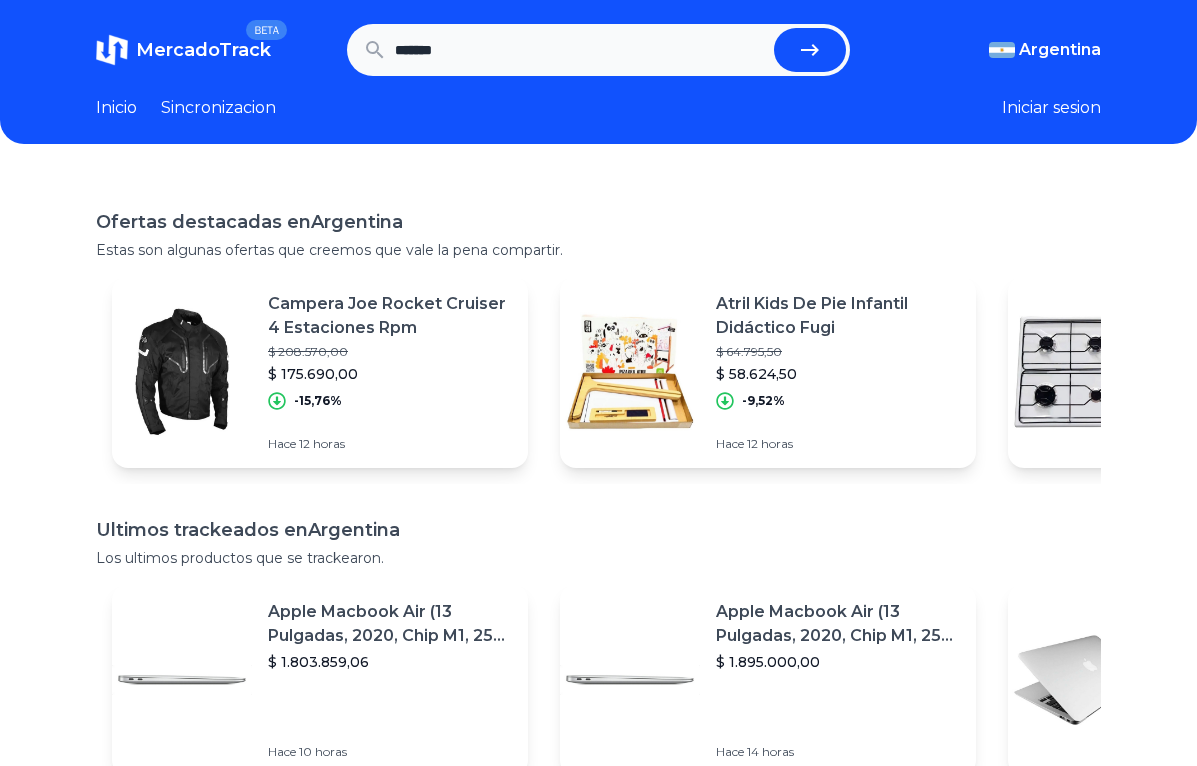type on "*******" 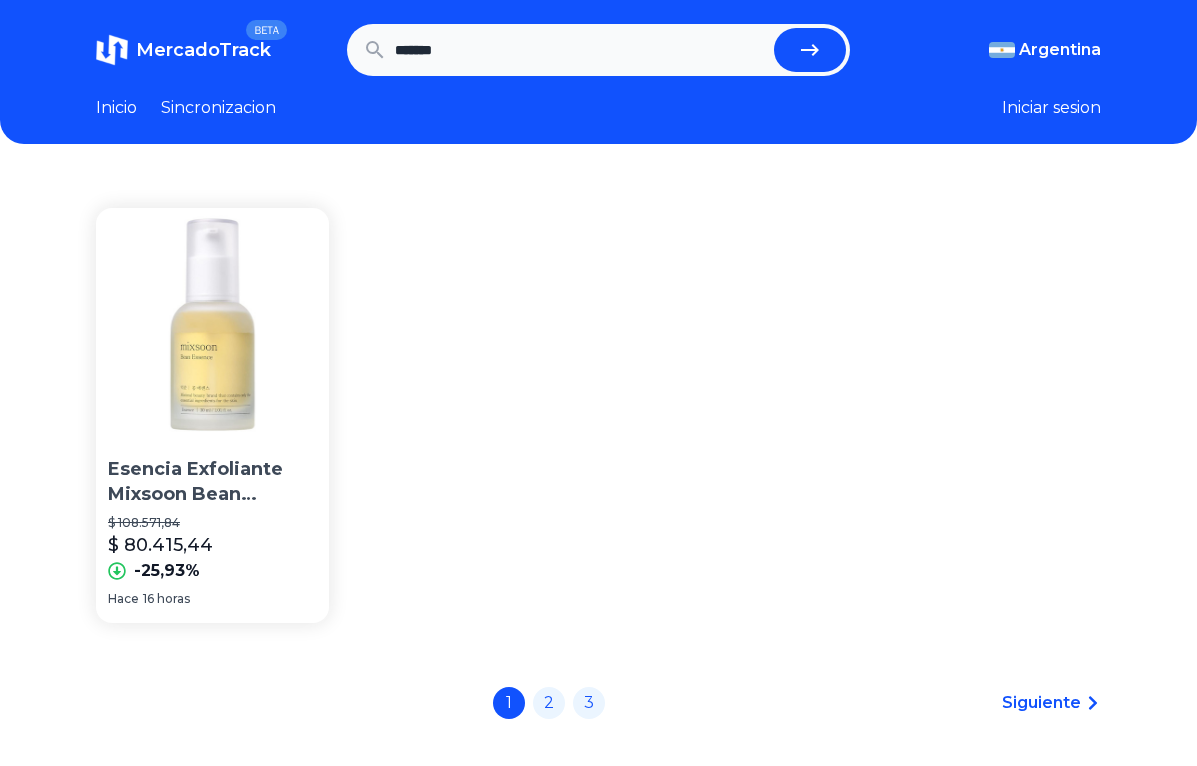scroll, scrollTop: 0, scrollLeft: 0, axis: both 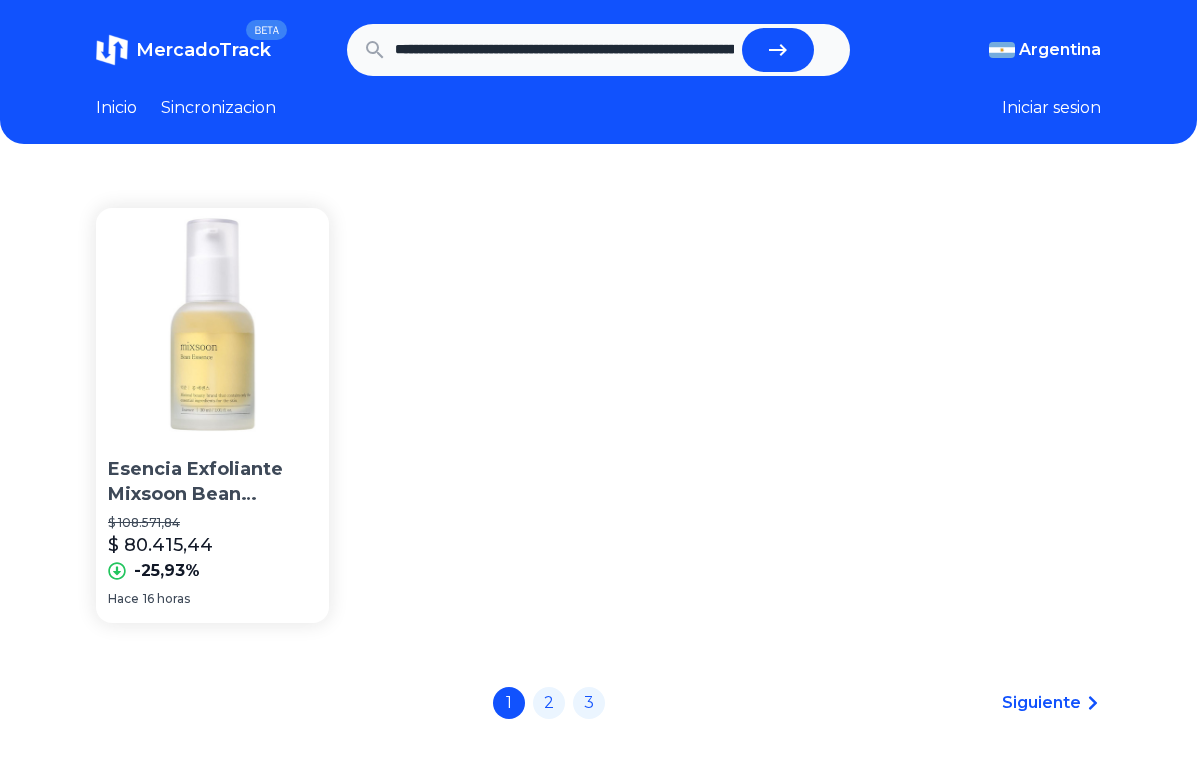 click 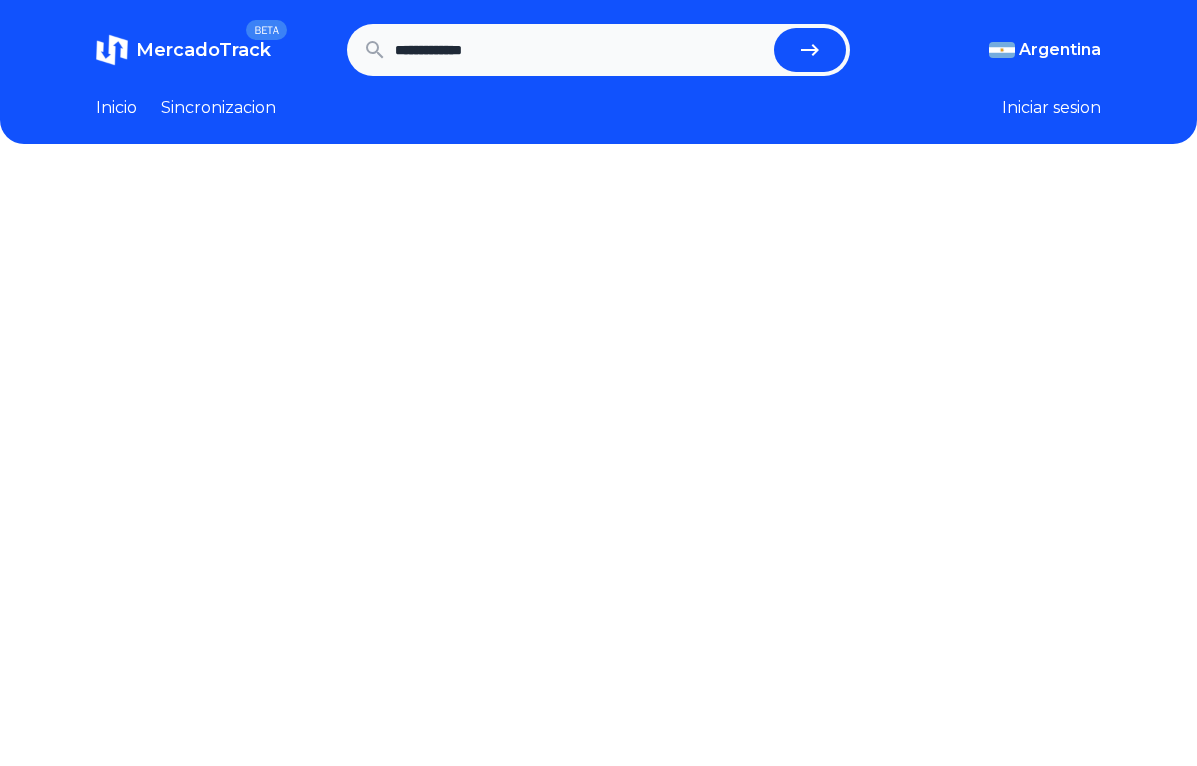 scroll, scrollTop: 0, scrollLeft: 0, axis: both 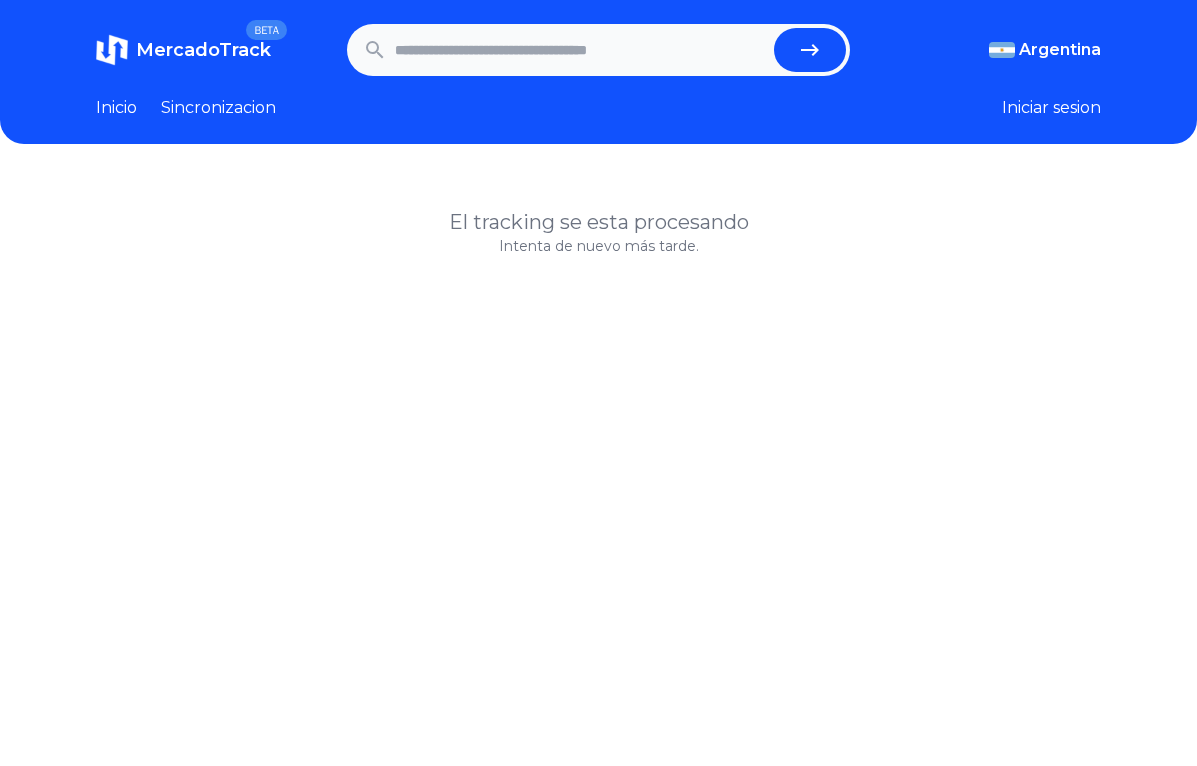 click at bounding box center (580, 50) 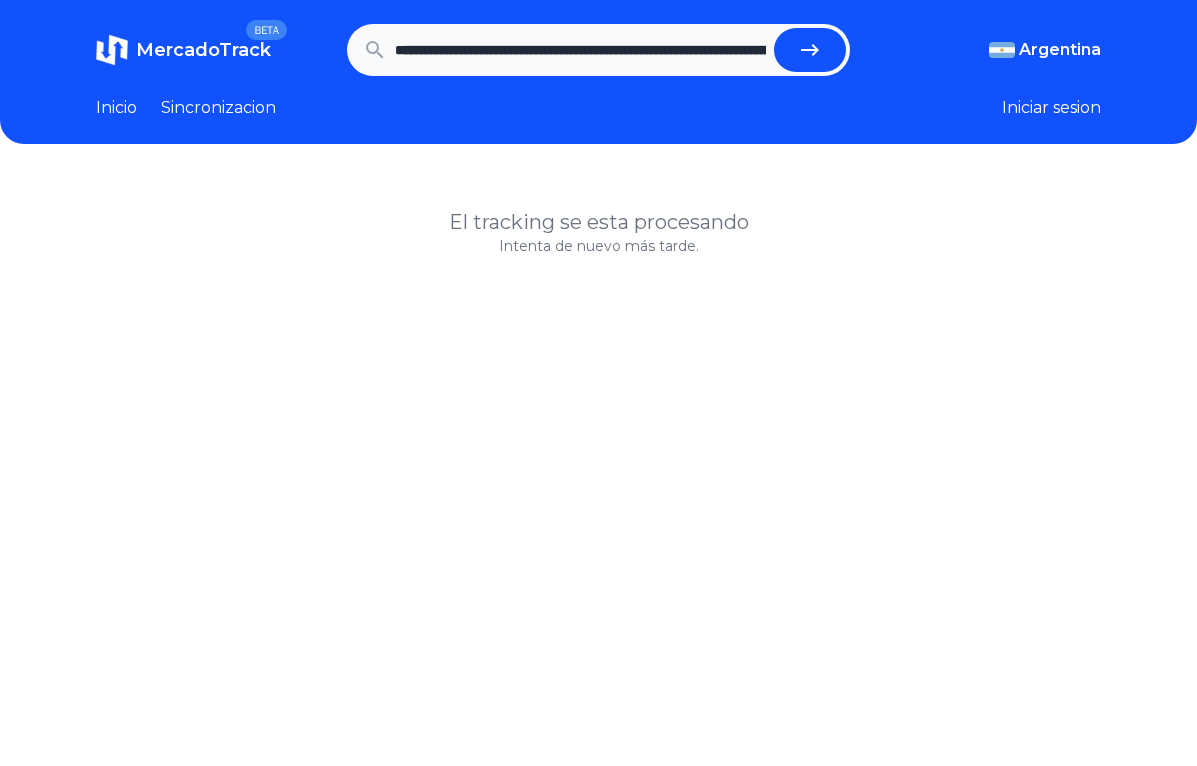 scroll, scrollTop: 0, scrollLeft: 6925, axis: horizontal 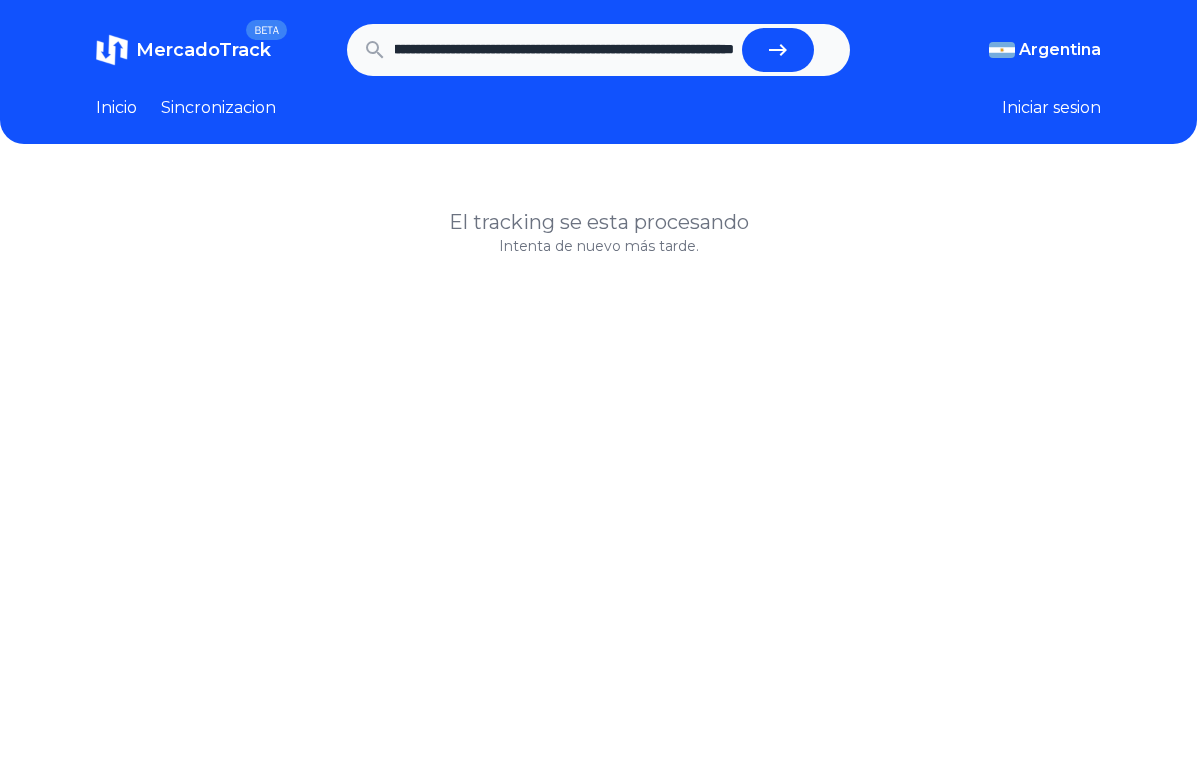 click 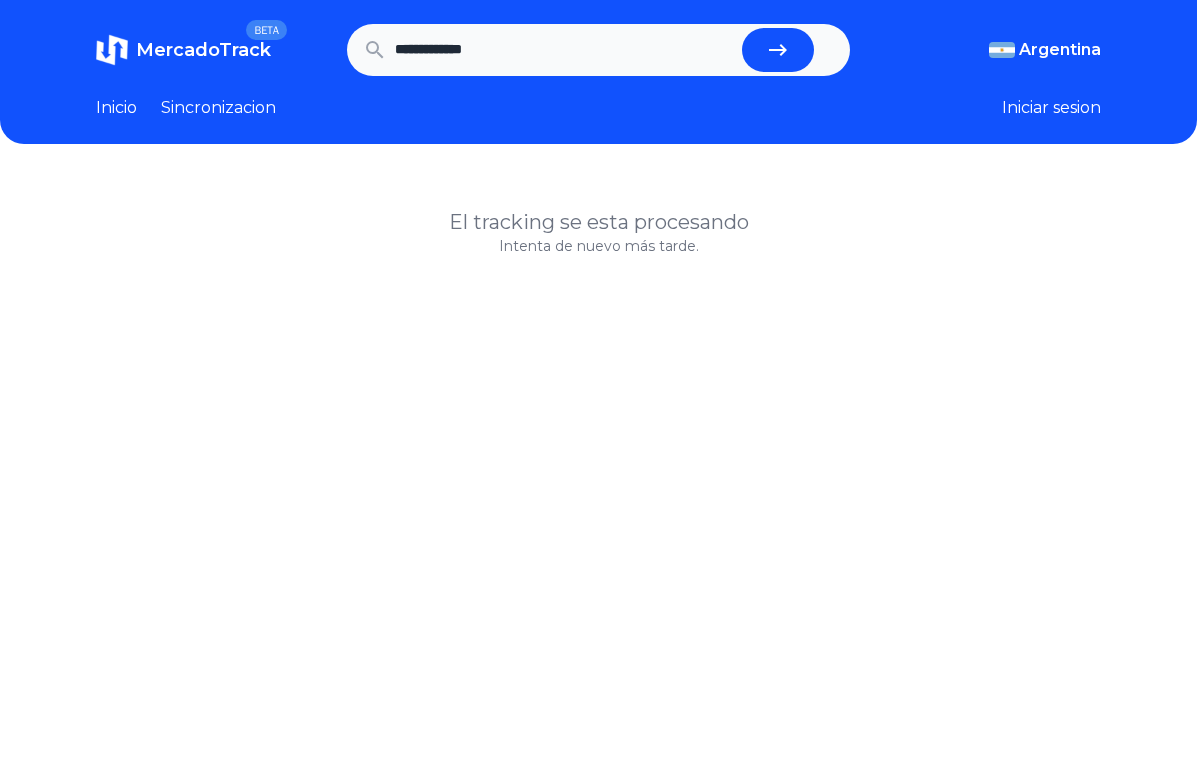 scroll, scrollTop: 0, scrollLeft: 0, axis: both 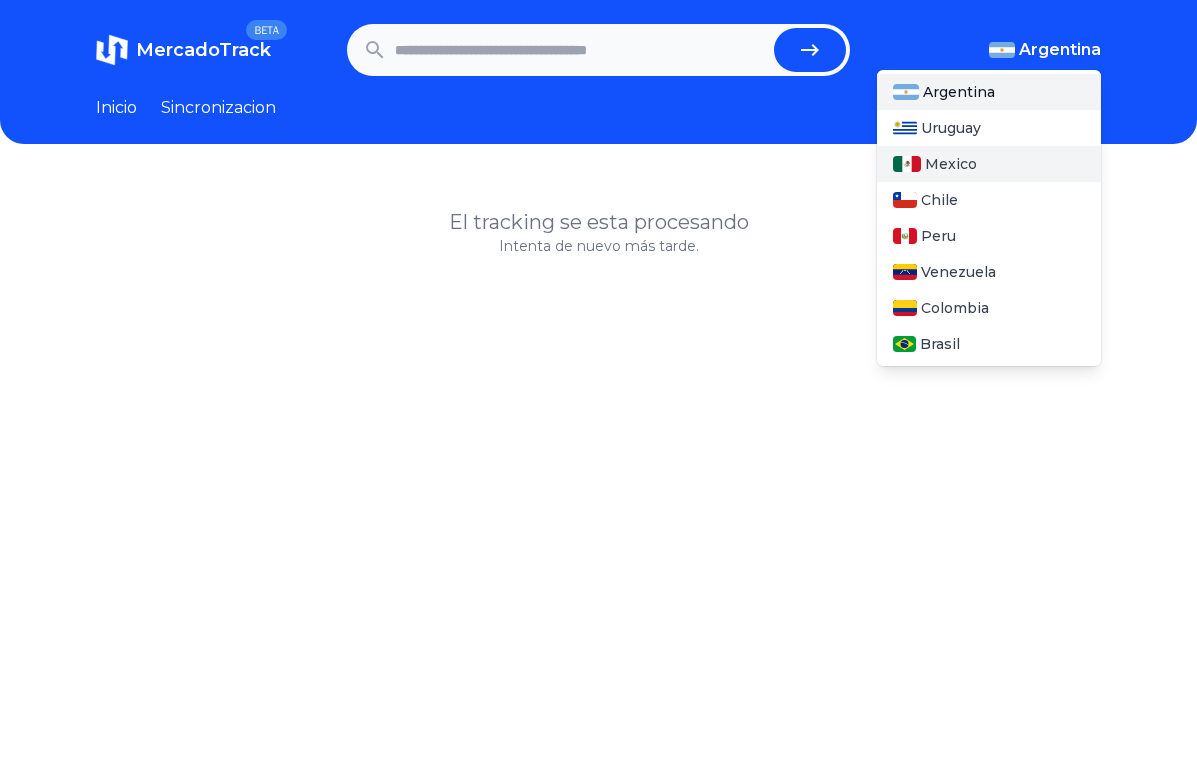 click on "Mexico" at bounding box center [989, 164] 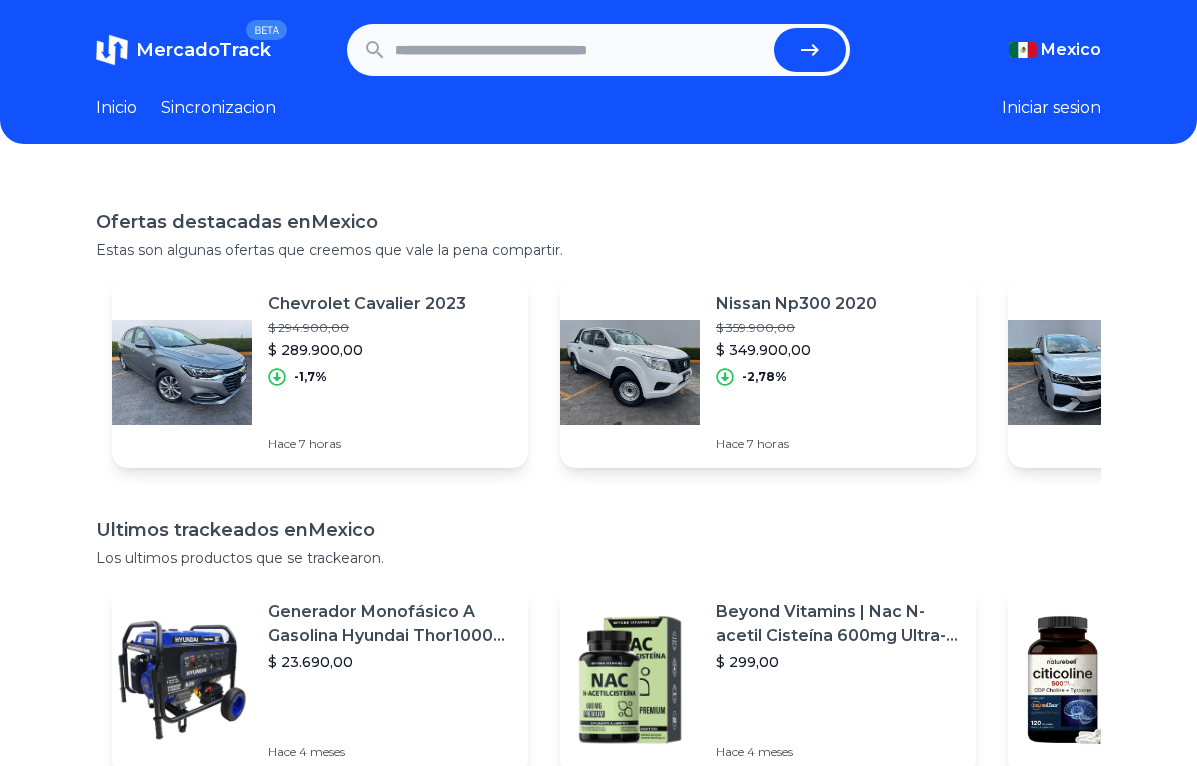 click at bounding box center [580, 50] 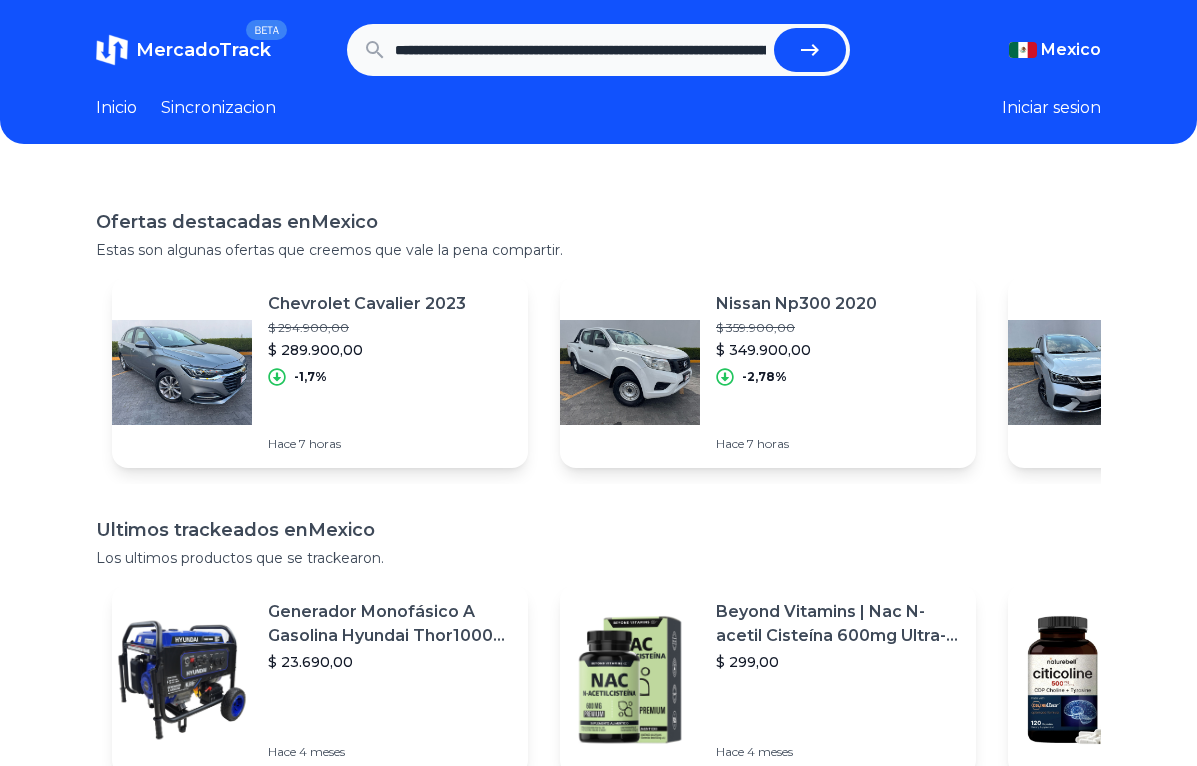 scroll, scrollTop: 0, scrollLeft: 6925, axis: horizontal 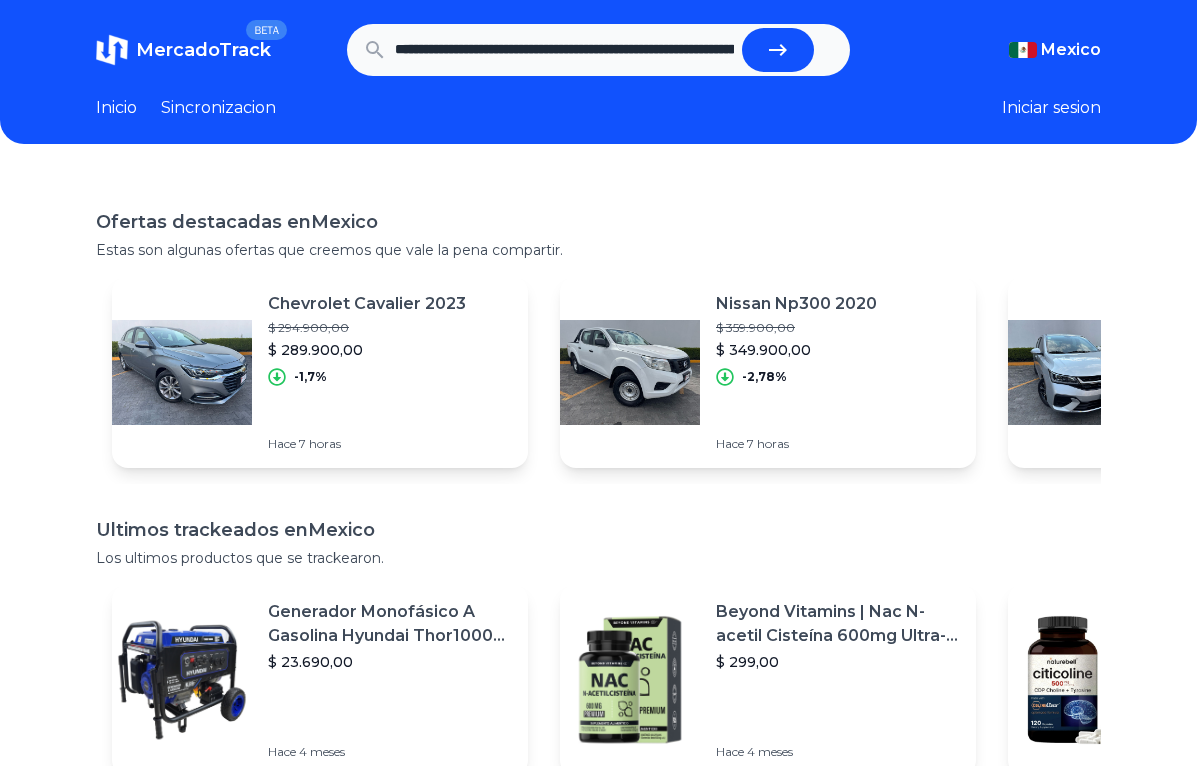 click 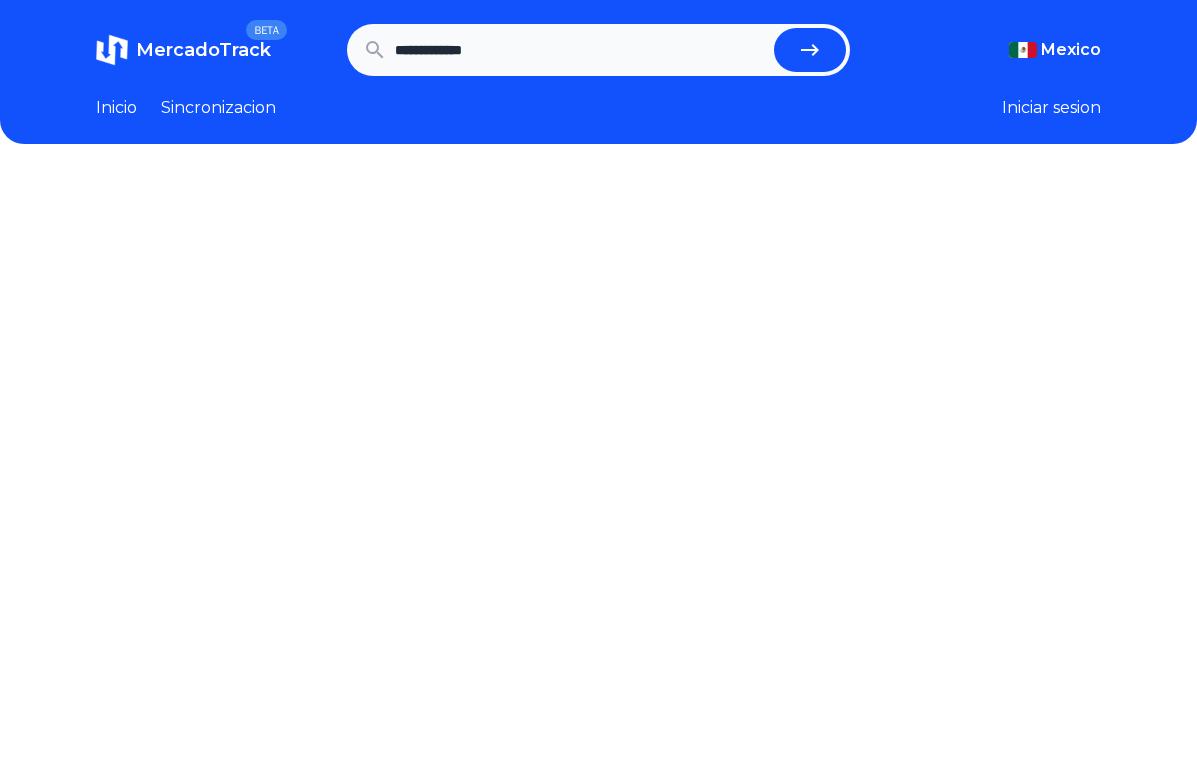 scroll, scrollTop: 0, scrollLeft: 0, axis: both 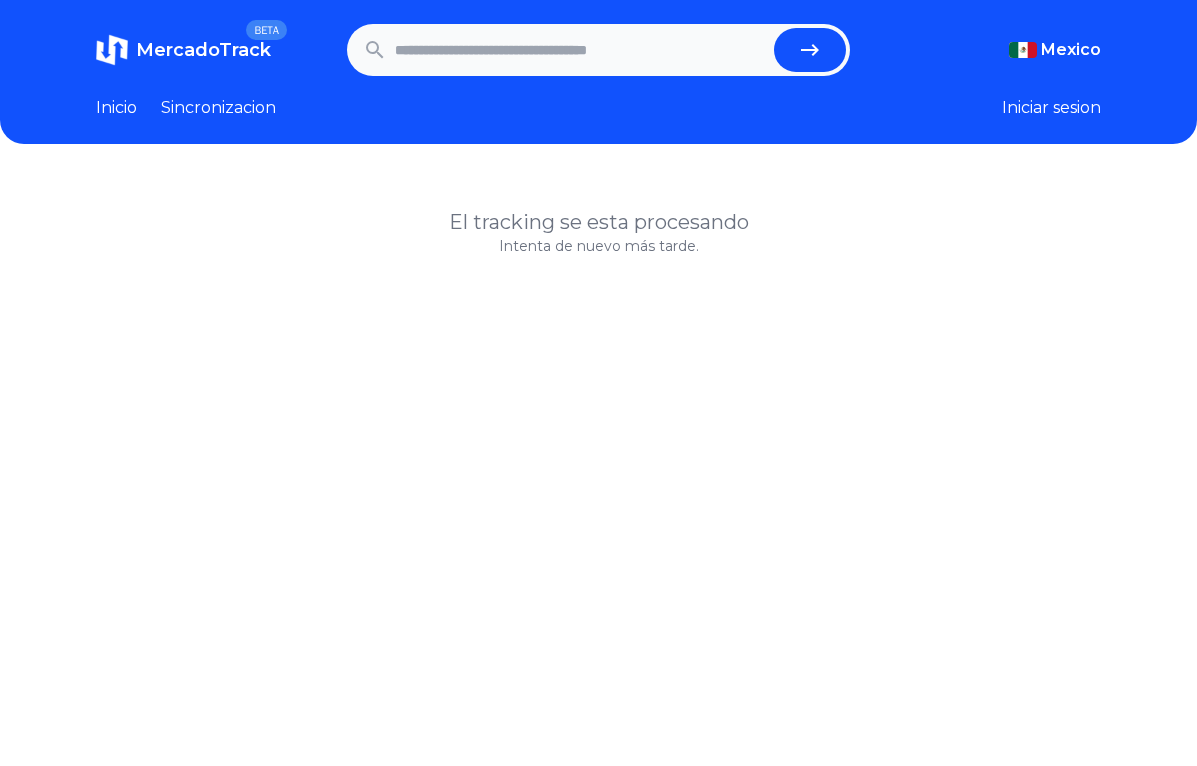 click at bounding box center (580, 50) 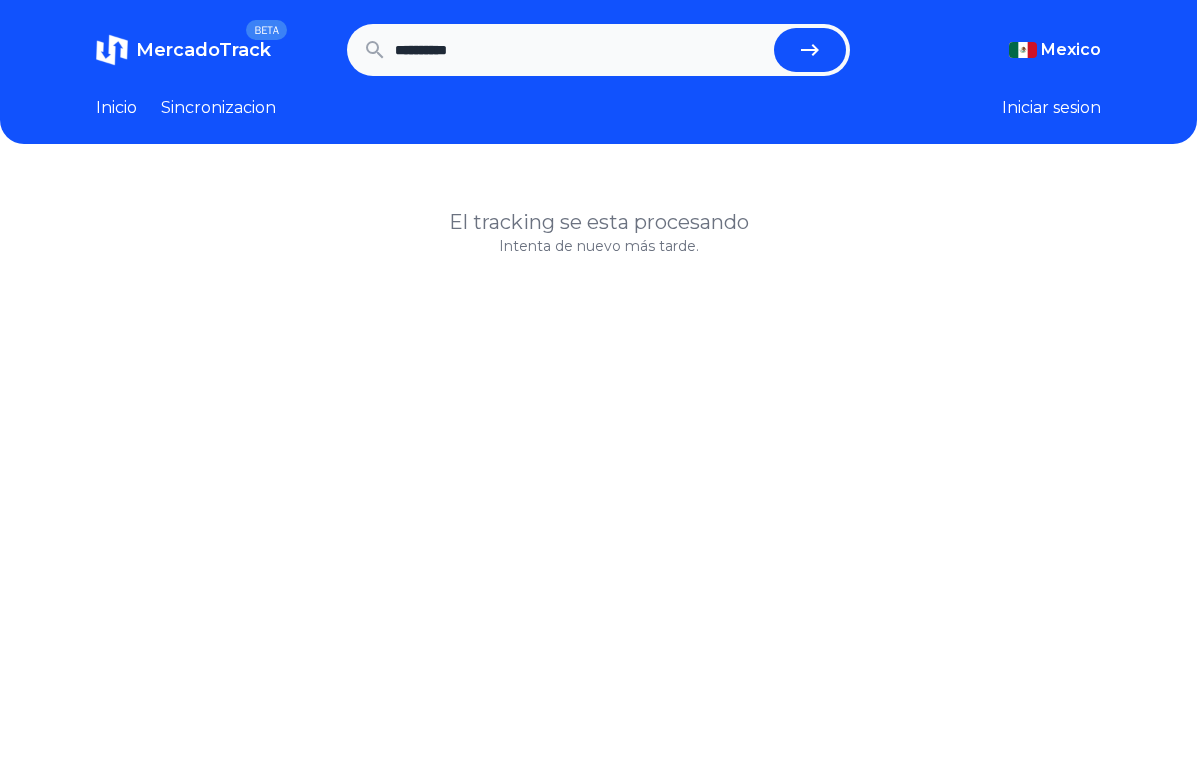 type on "**********" 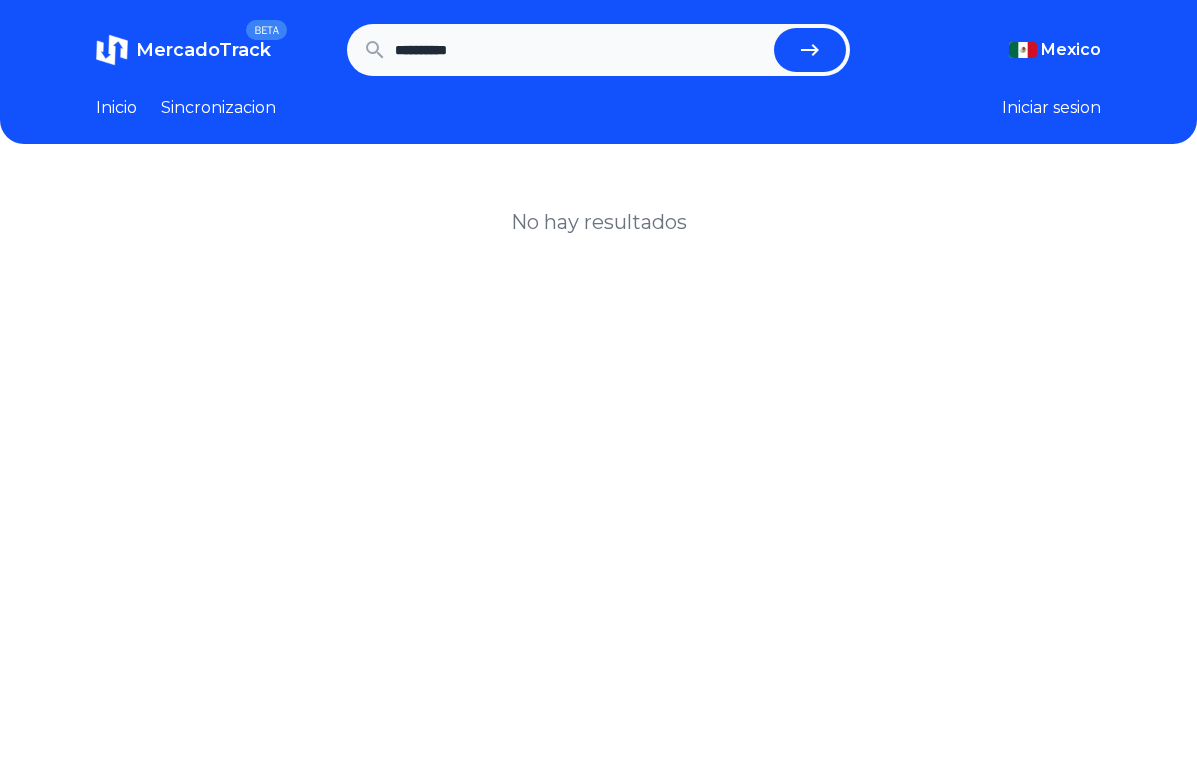 scroll, scrollTop: 0, scrollLeft: 0, axis: both 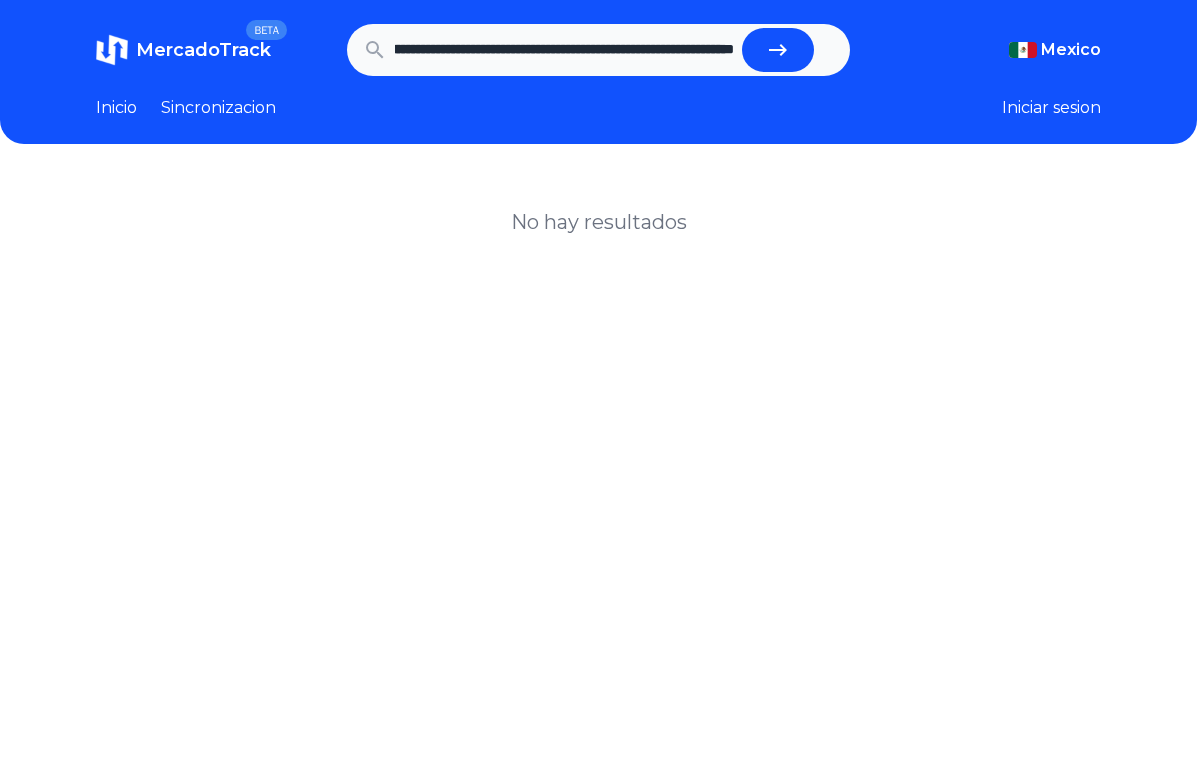 type on "**********" 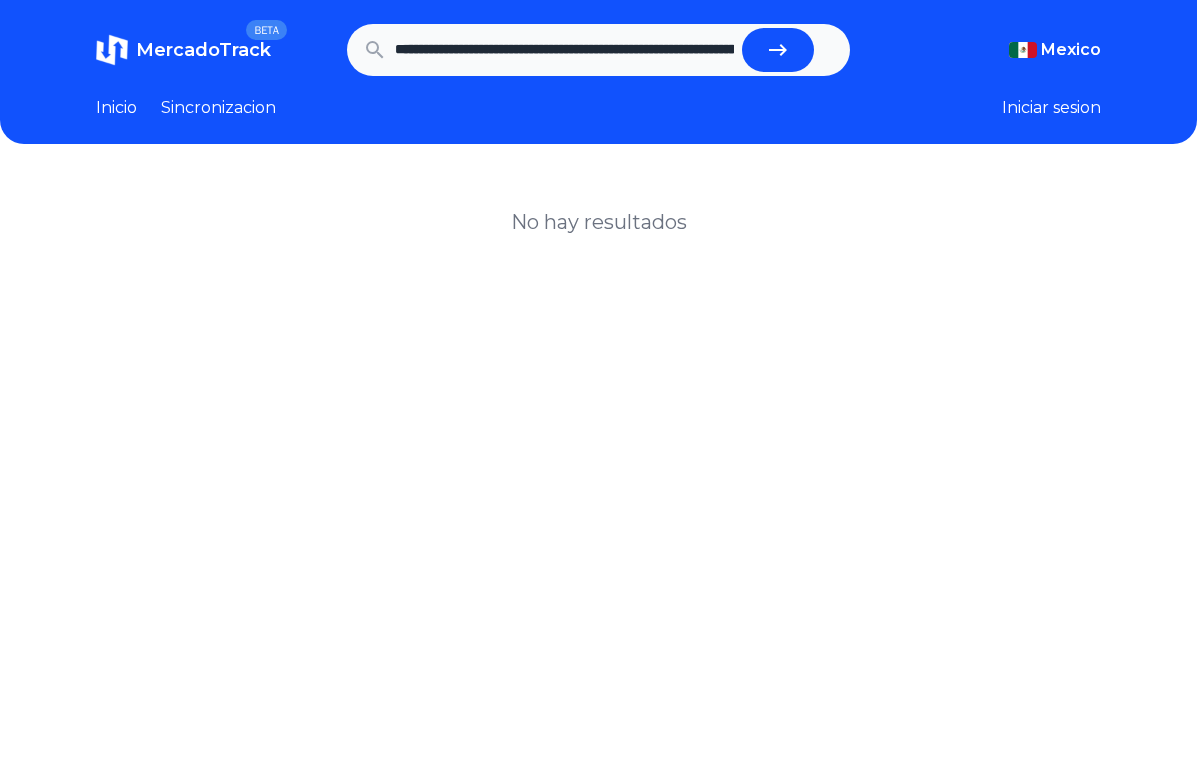 click 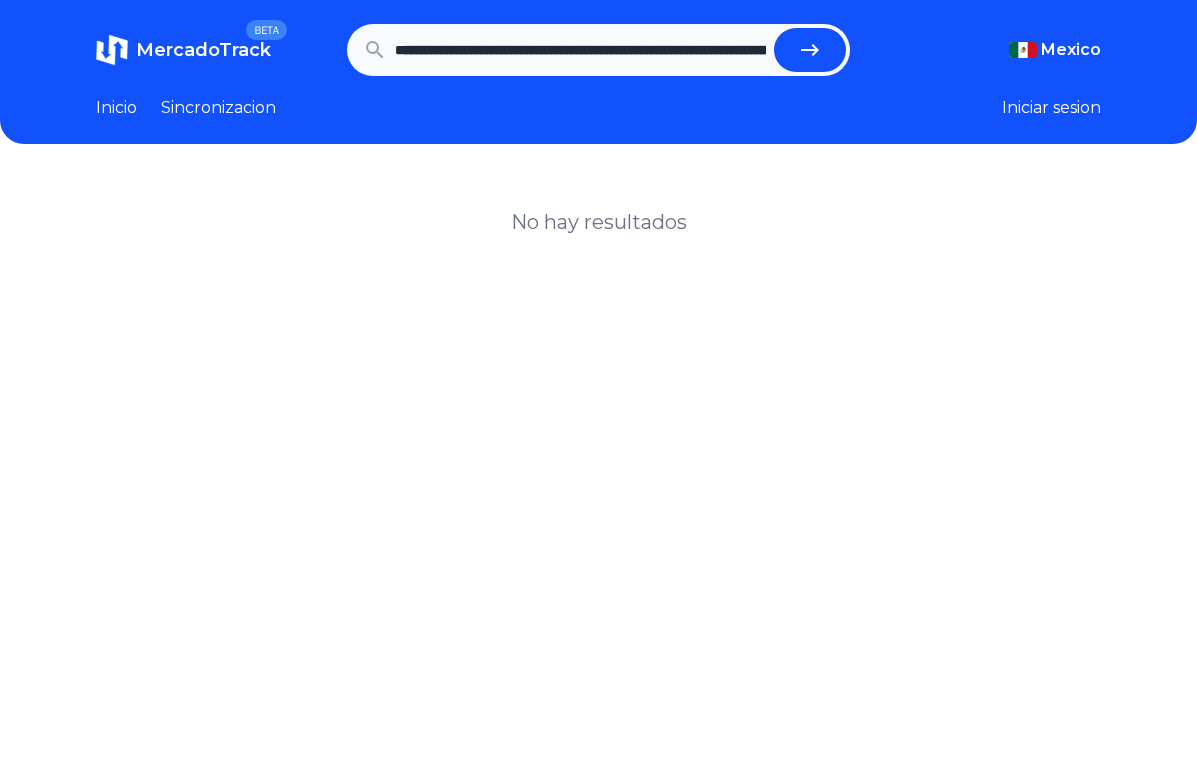 scroll, scrollTop: 0, scrollLeft: 0, axis: both 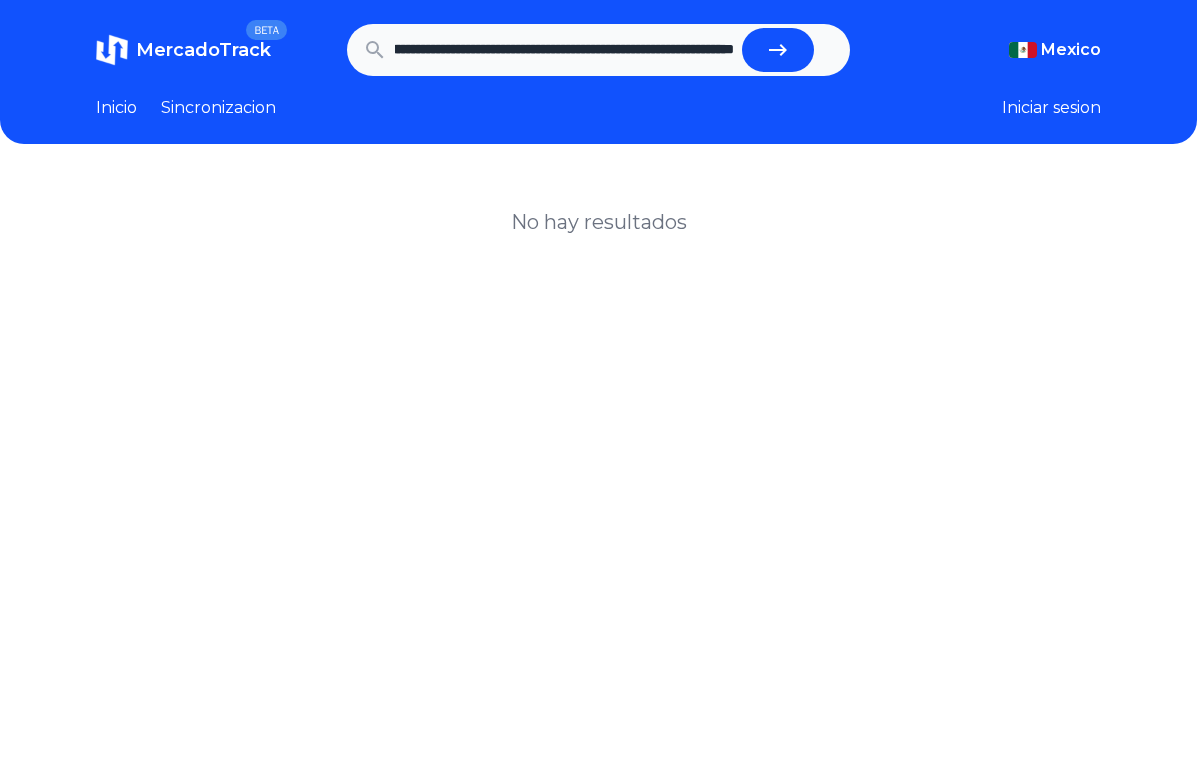 drag, startPoint x: 423, startPoint y: 52, endPoint x: 1460, endPoint y: 77, distance: 1037.3013 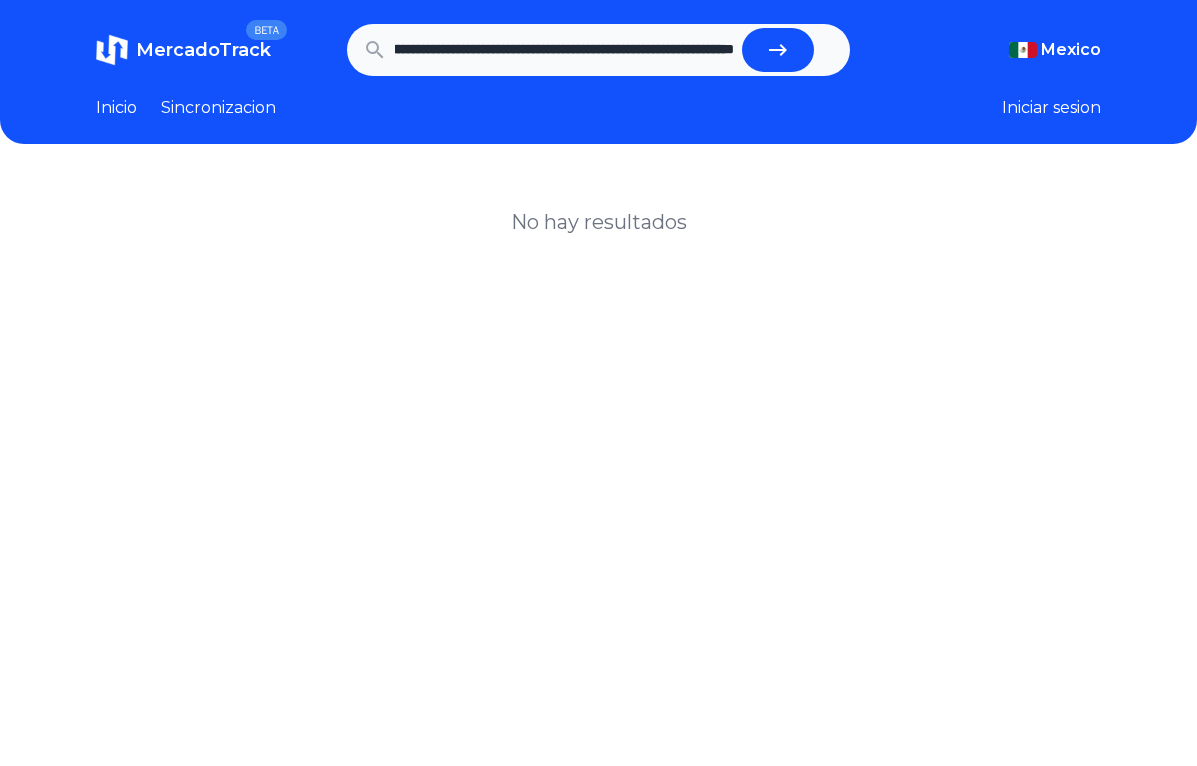 scroll, scrollTop: 0, scrollLeft: 0, axis: both 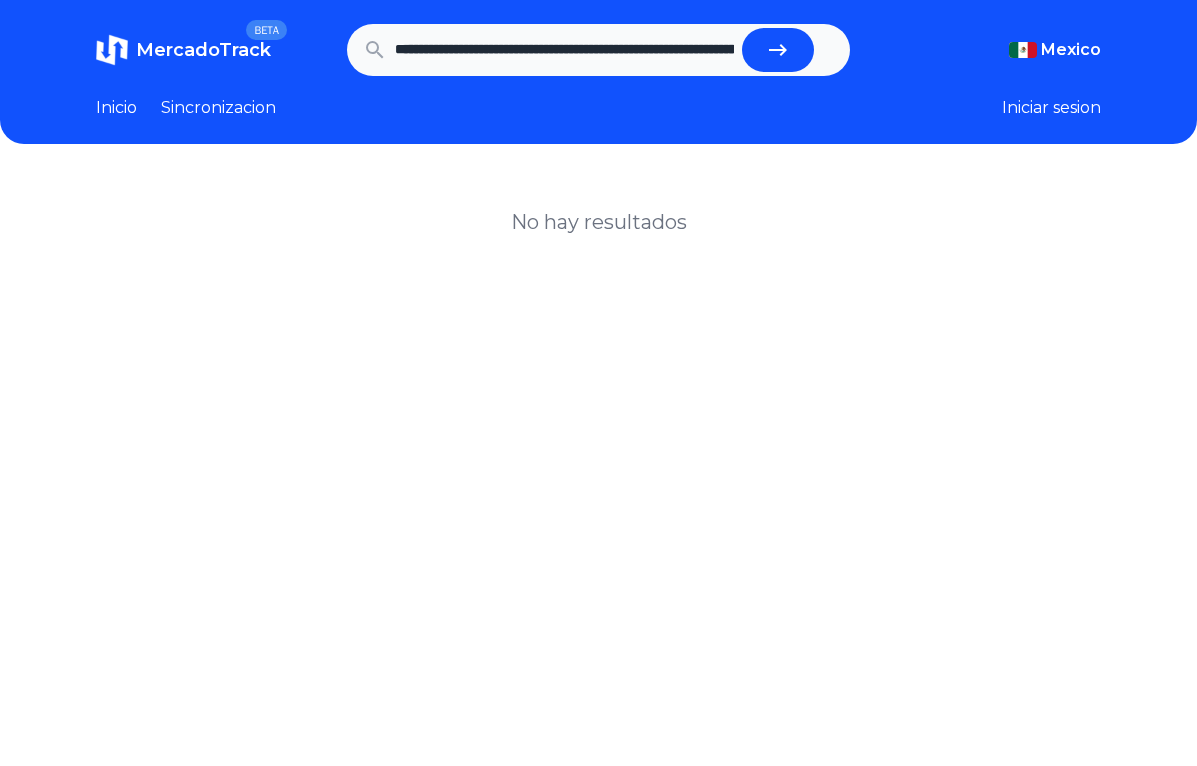 paste on "**********" 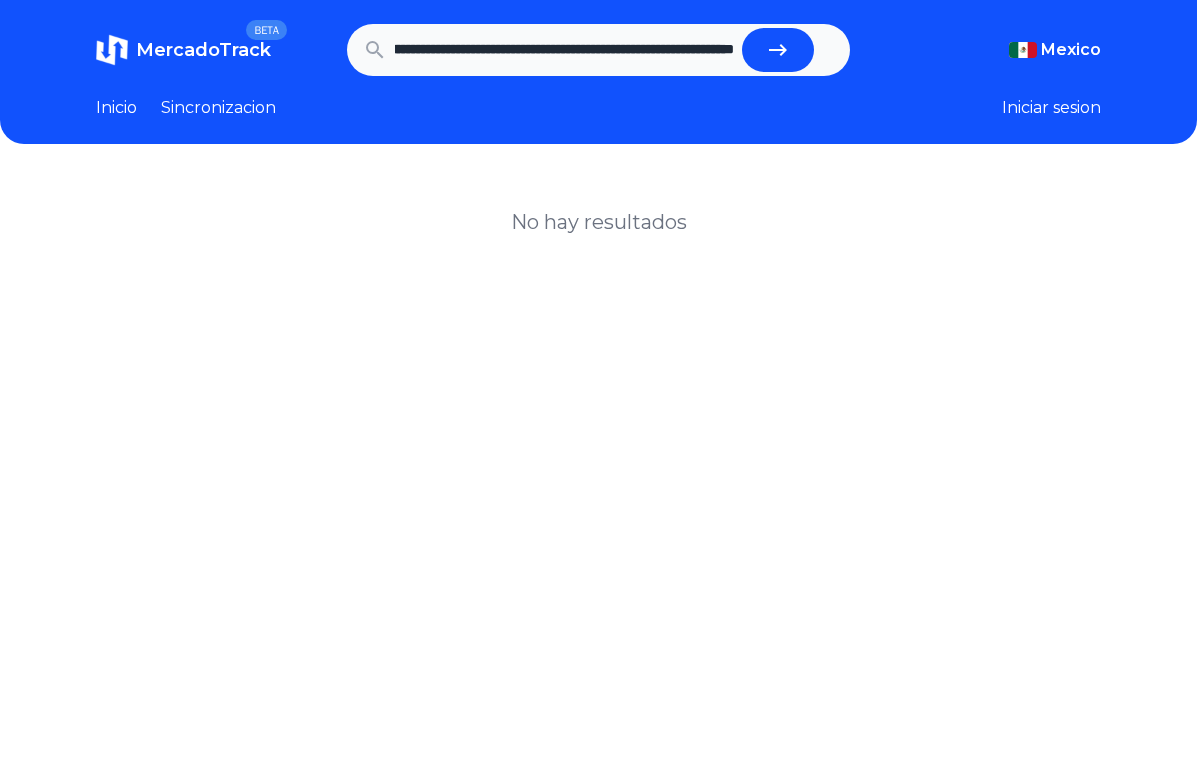 scroll, scrollTop: 0, scrollLeft: 0, axis: both 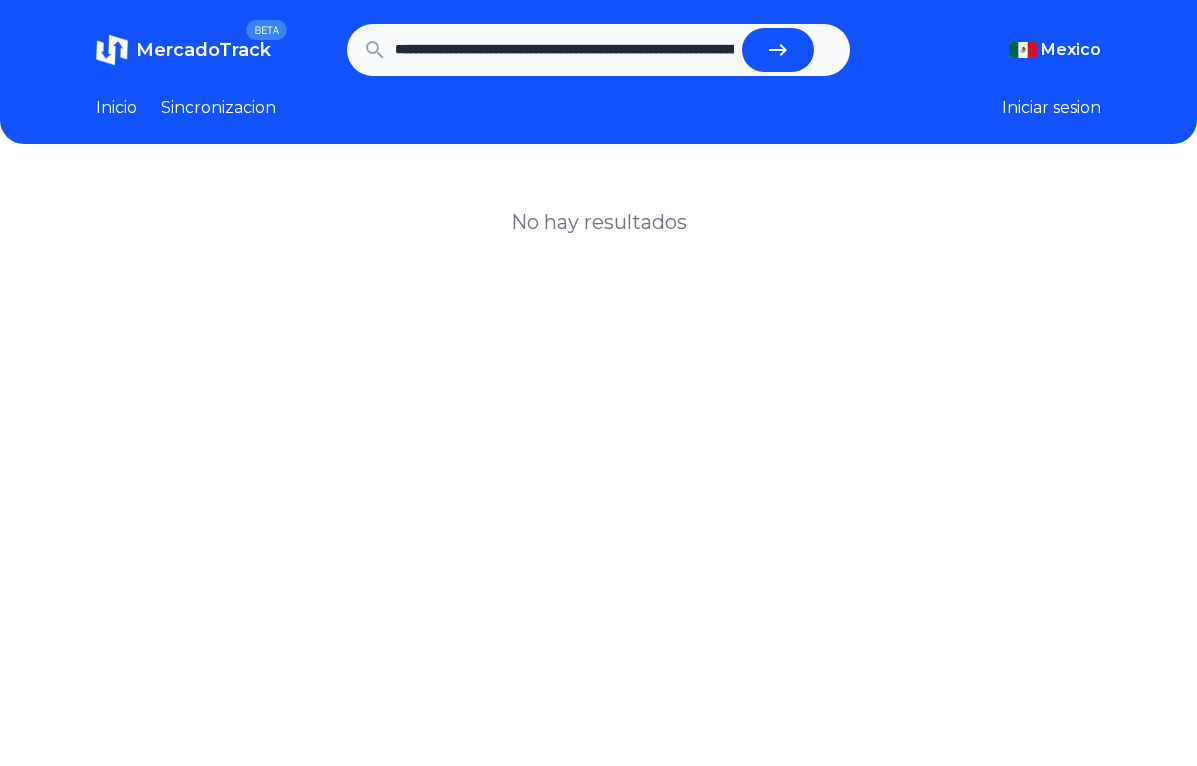 click 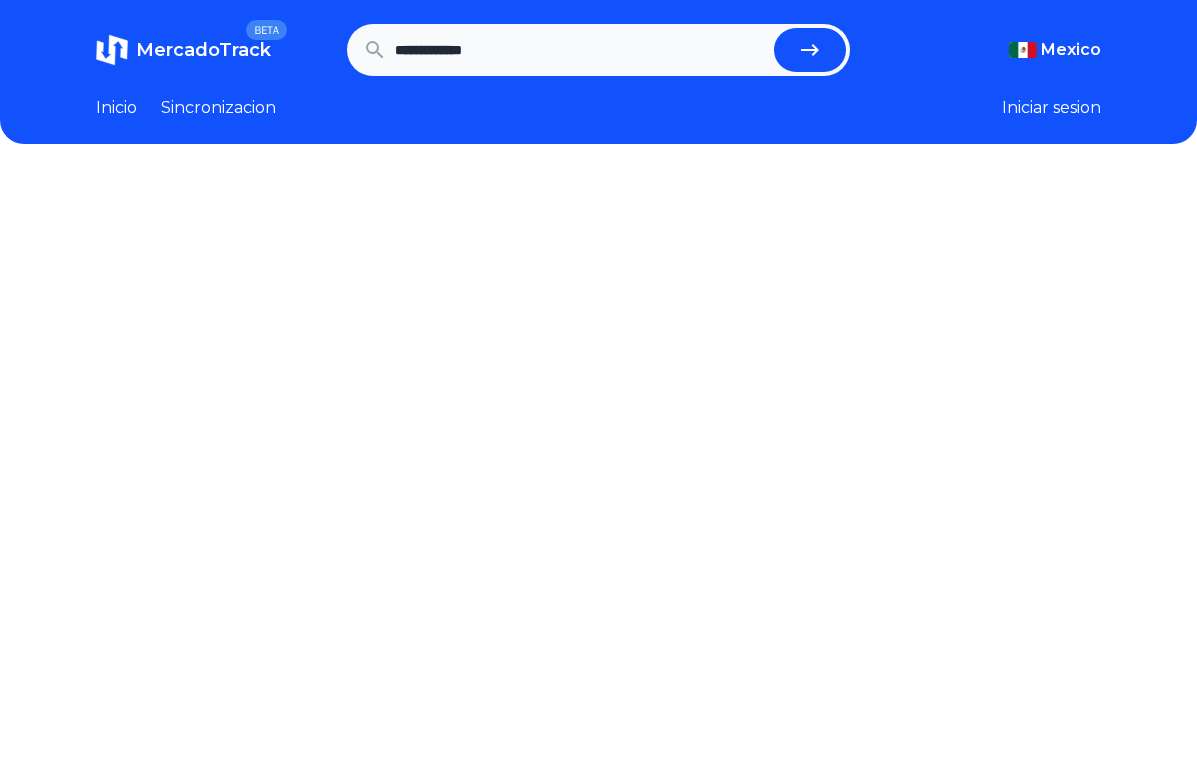 scroll, scrollTop: 0, scrollLeft: 0, axis: both 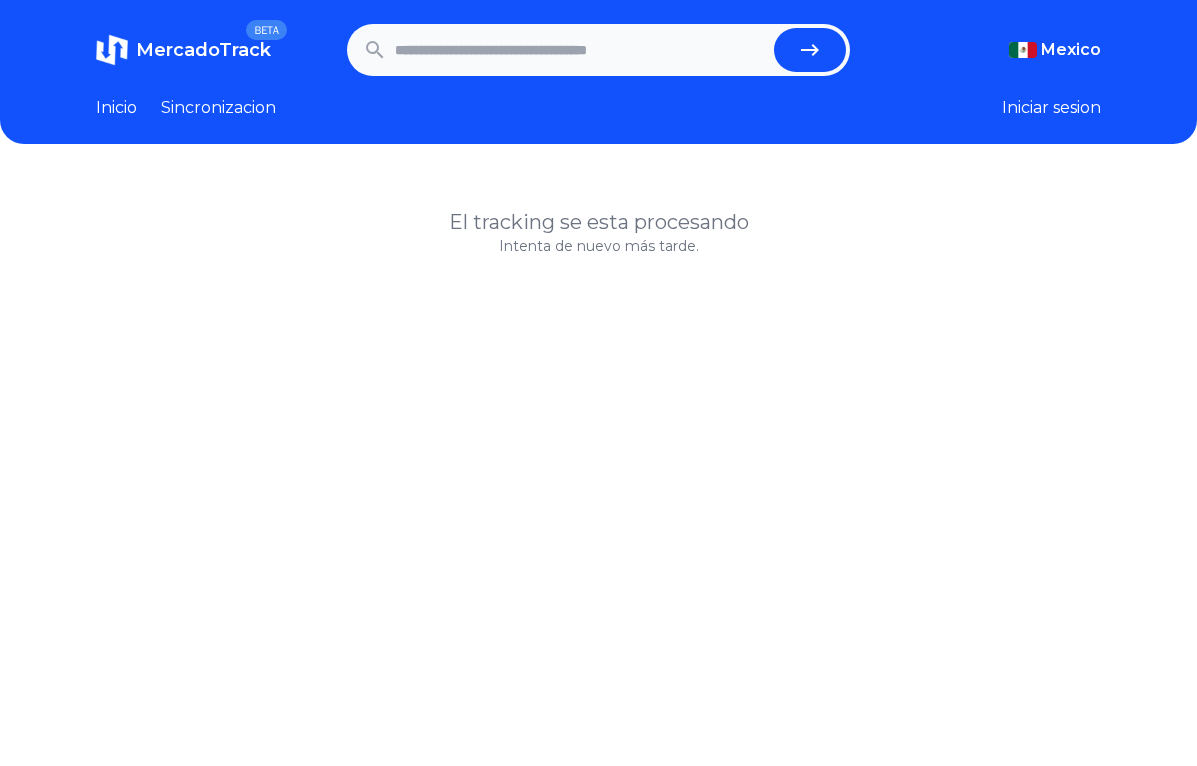 click 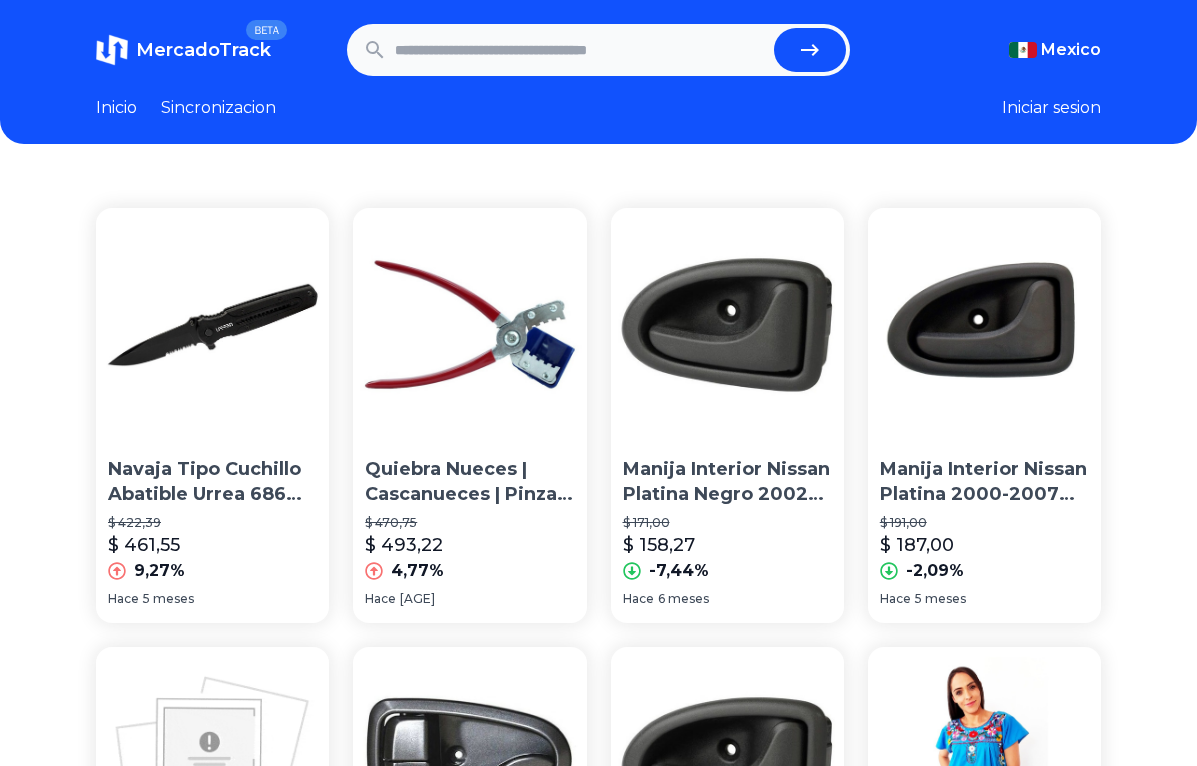 scroll, scrollTop: 0, scrollLeft: 0, axis: both 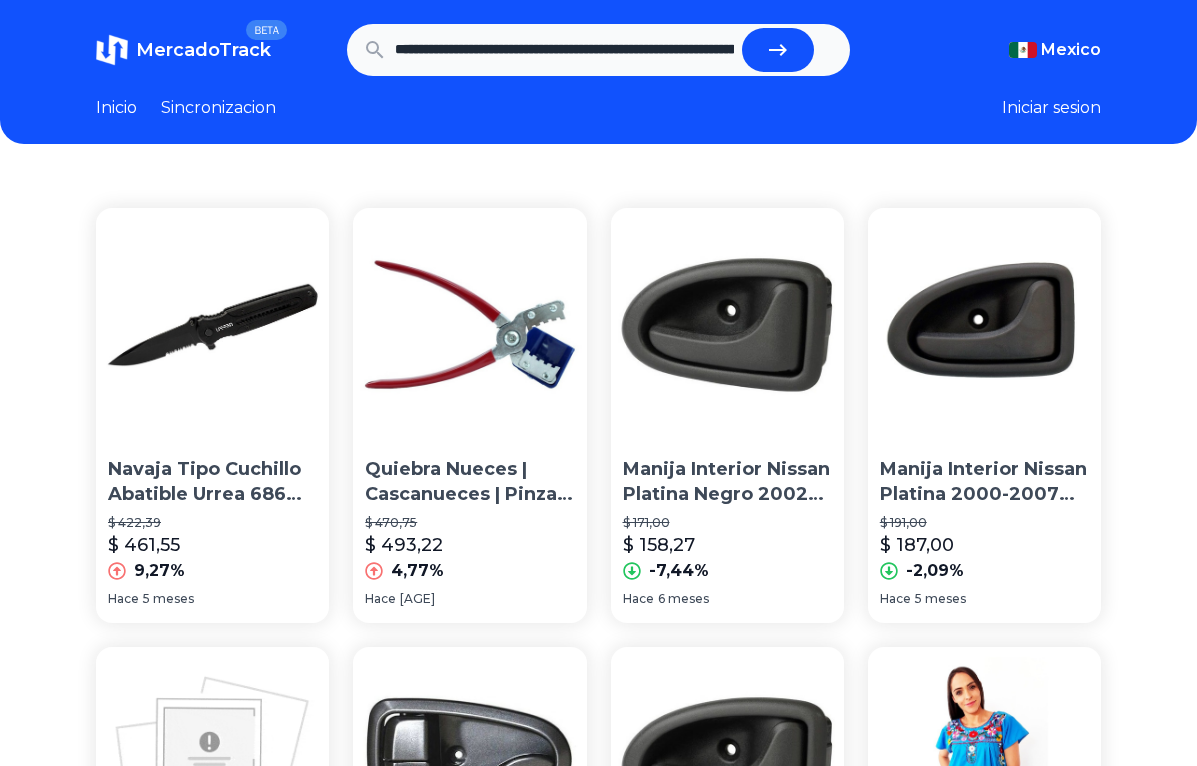 click 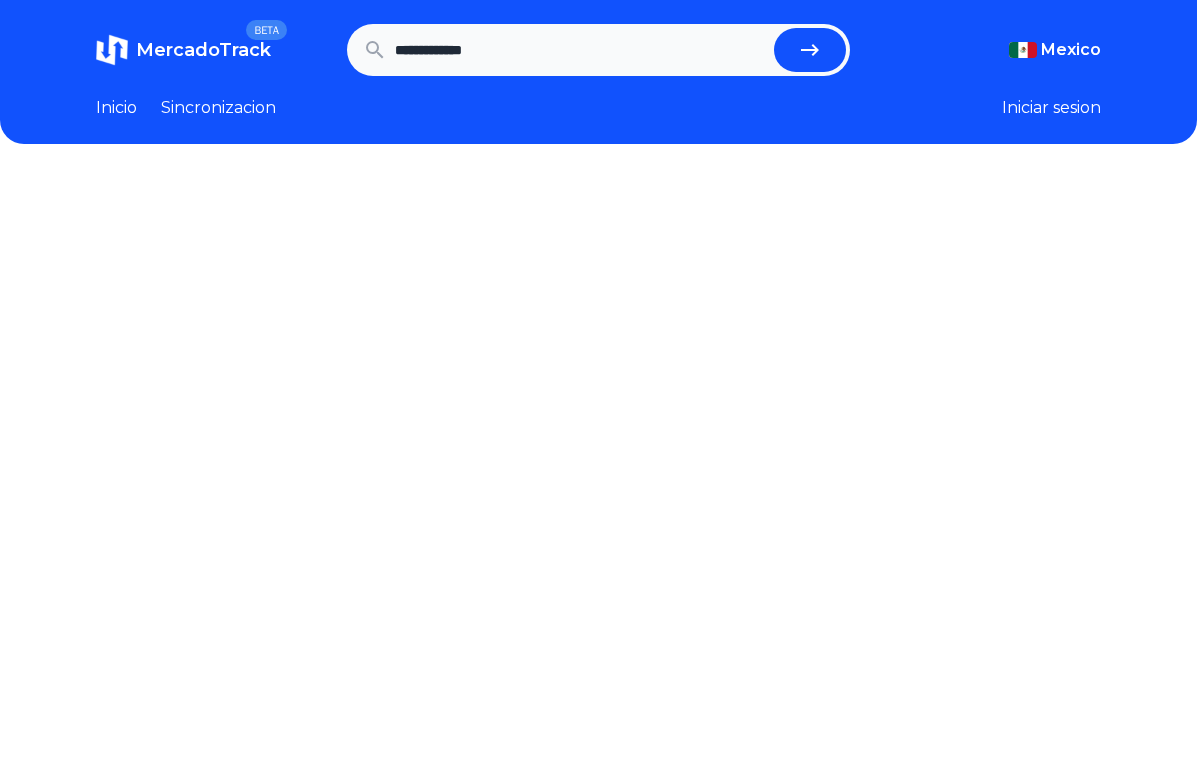 scroll, scrollTop: 0, scrollLeft: 0, axis: both 